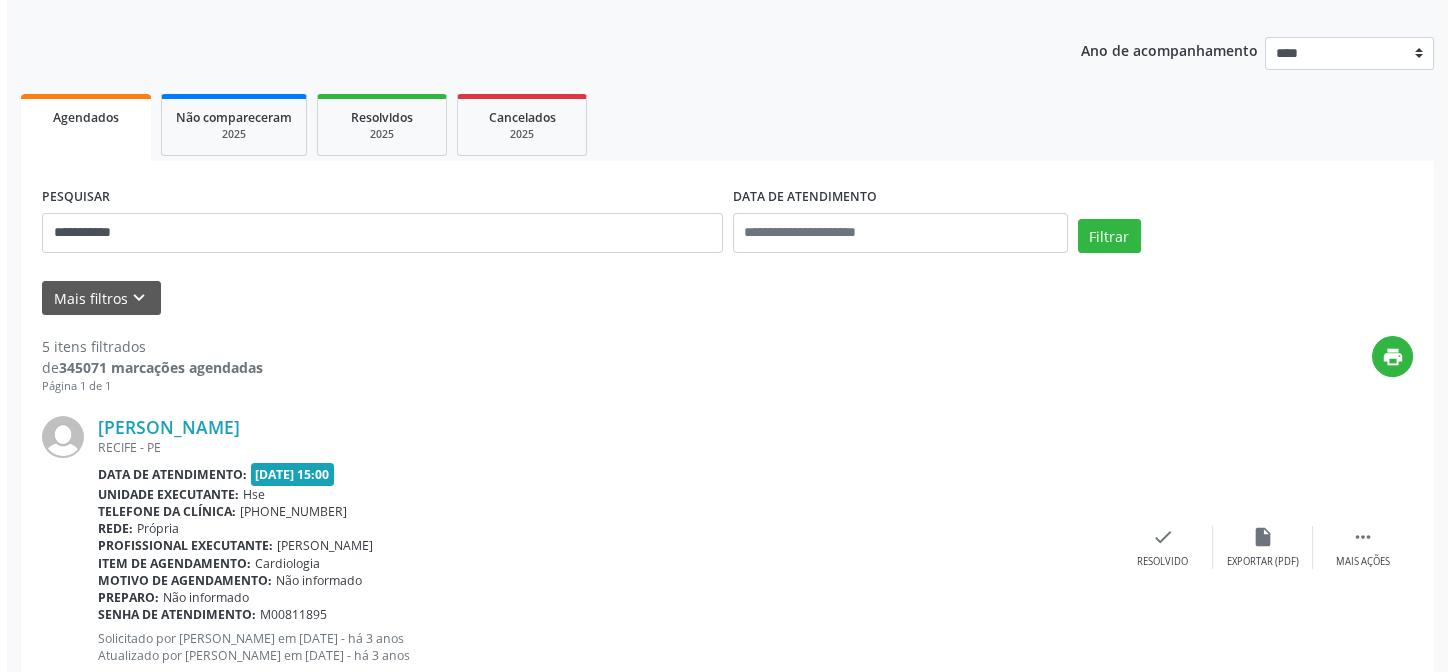 scroll, scrollTop: 32, scrollLeft: 0, axis: vertical 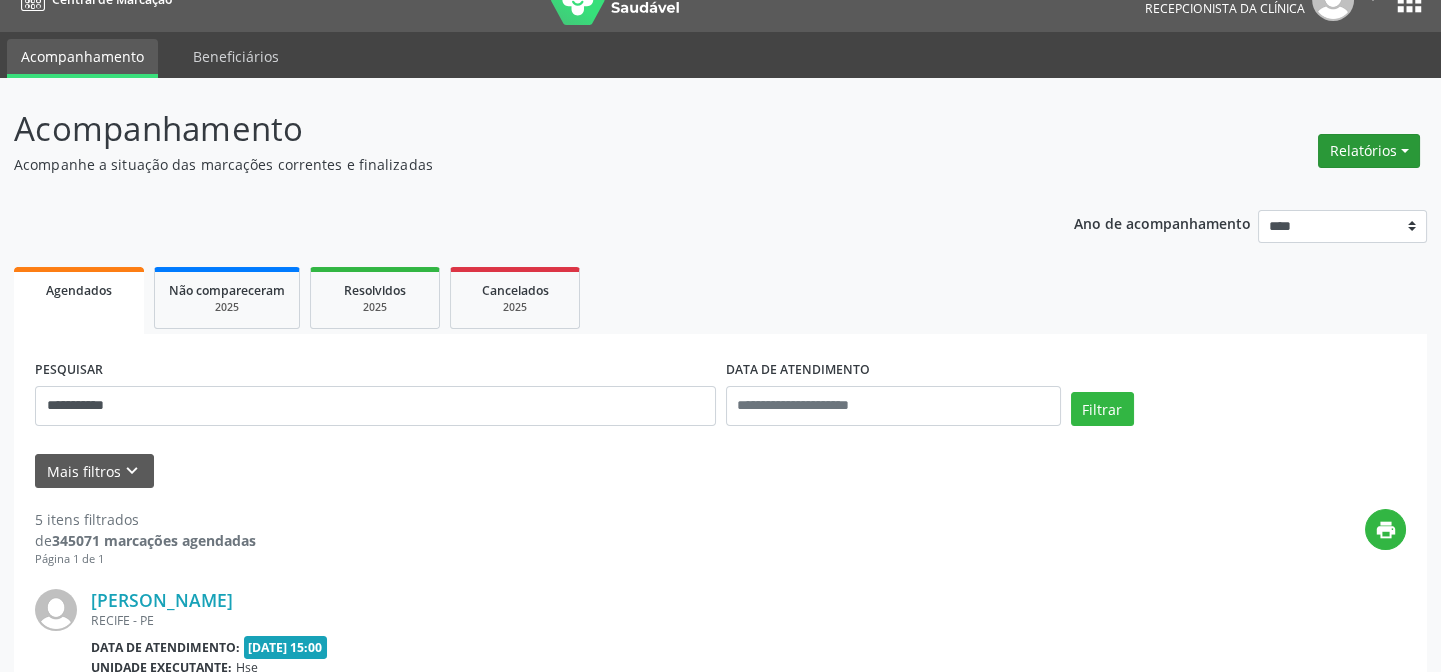 click on "Relatórios" at bounding box center (1369, 151) 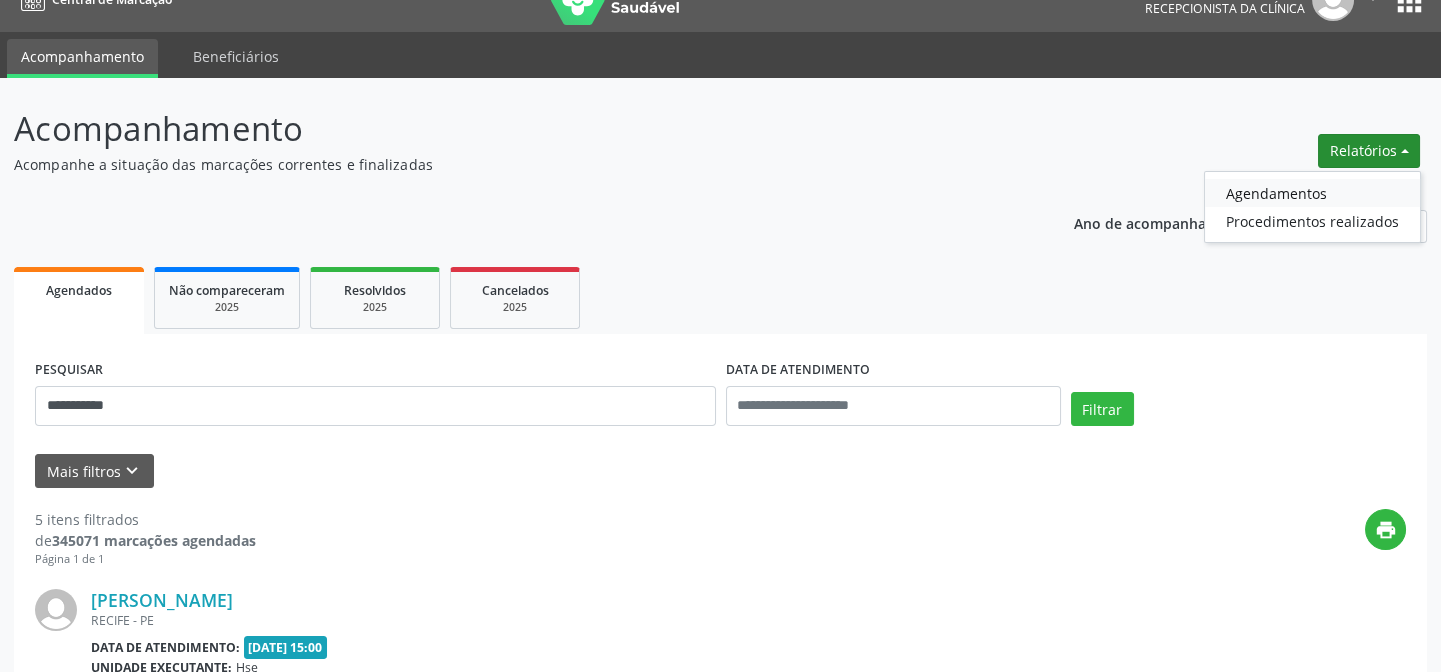 click on "Agendamentos" at bounding box center (1312, 193) 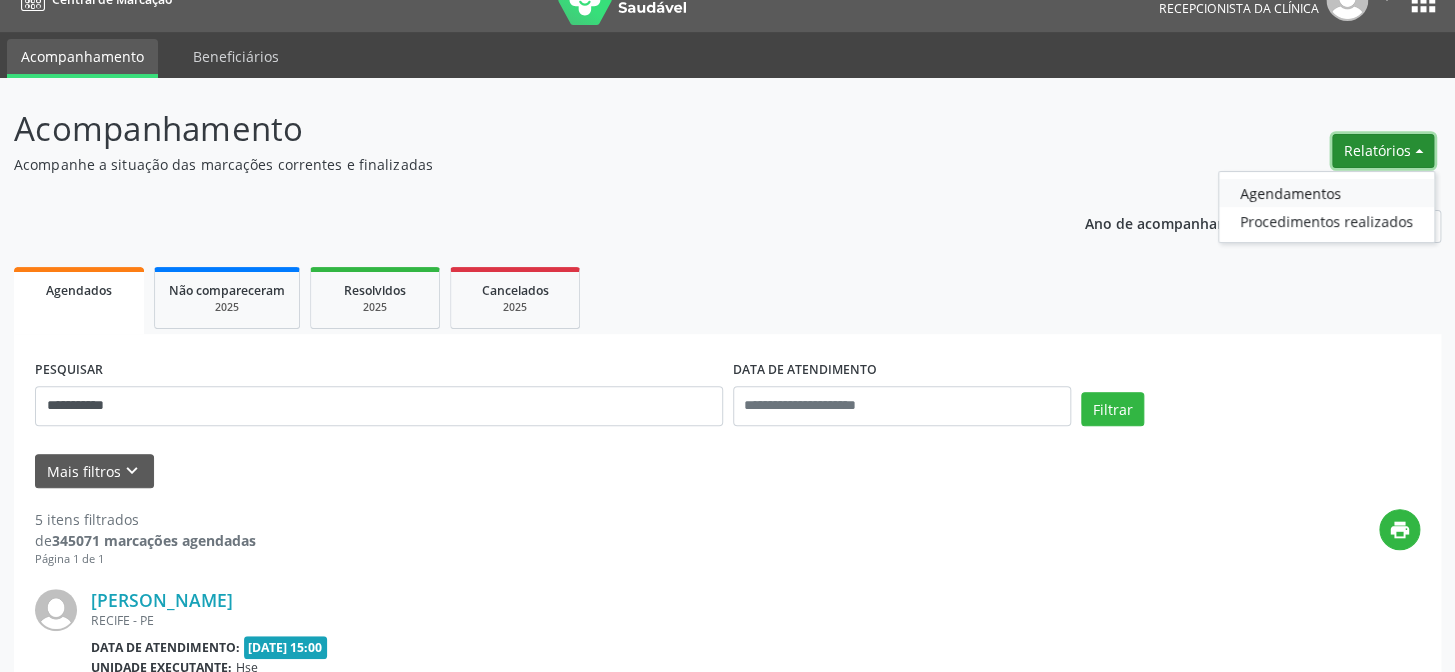 select on "*" 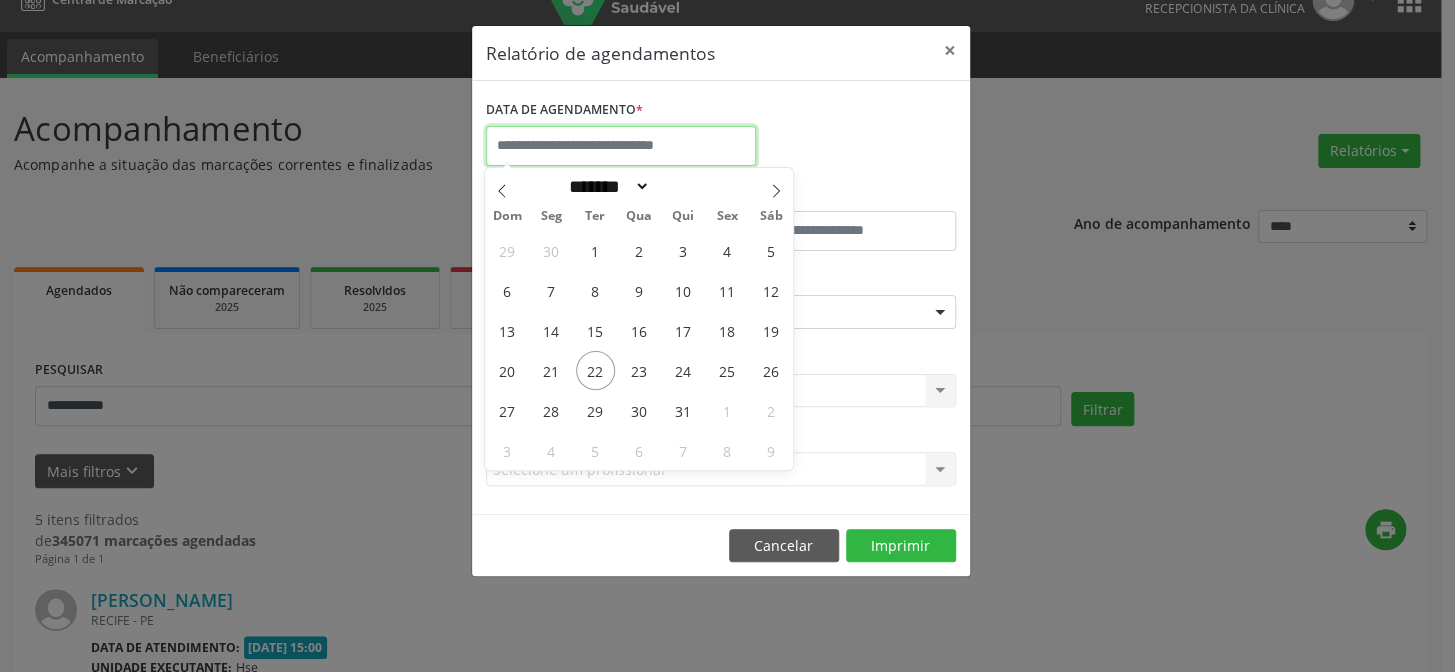 click at bounding box center (621, 146) 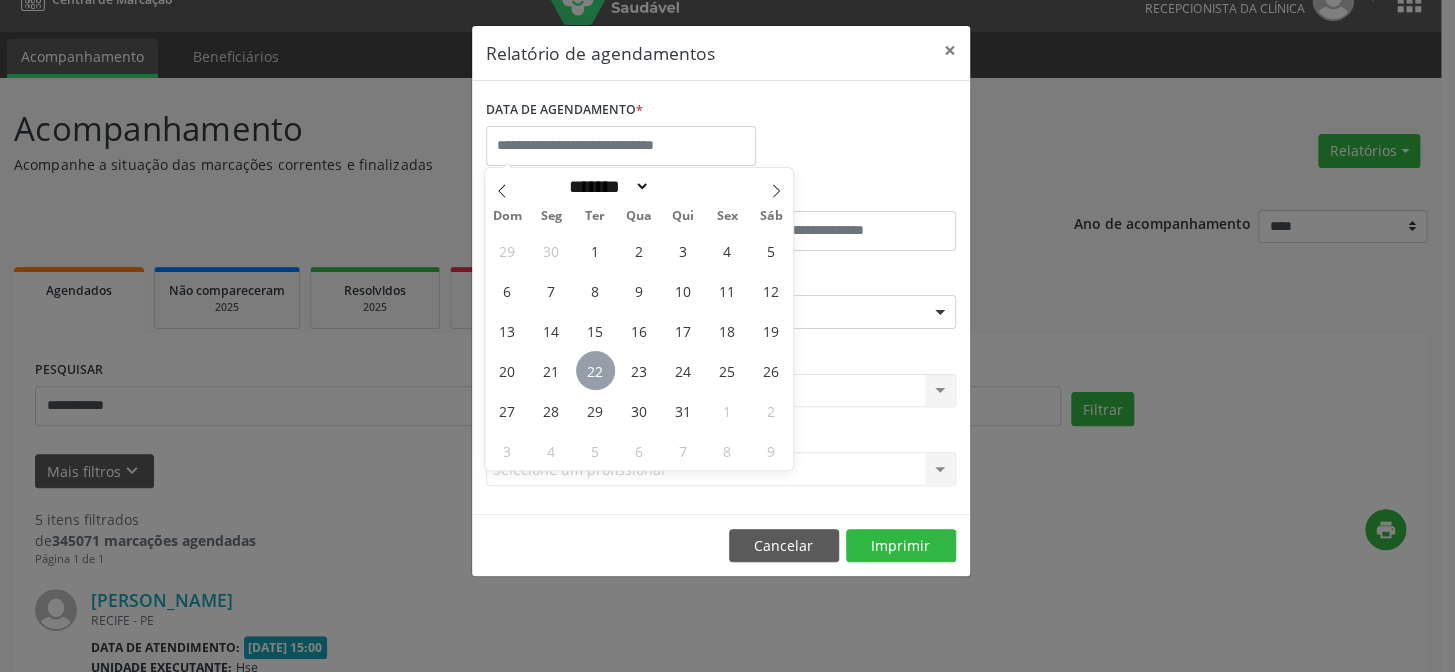 click on "22" at bounding box center (595, 370) 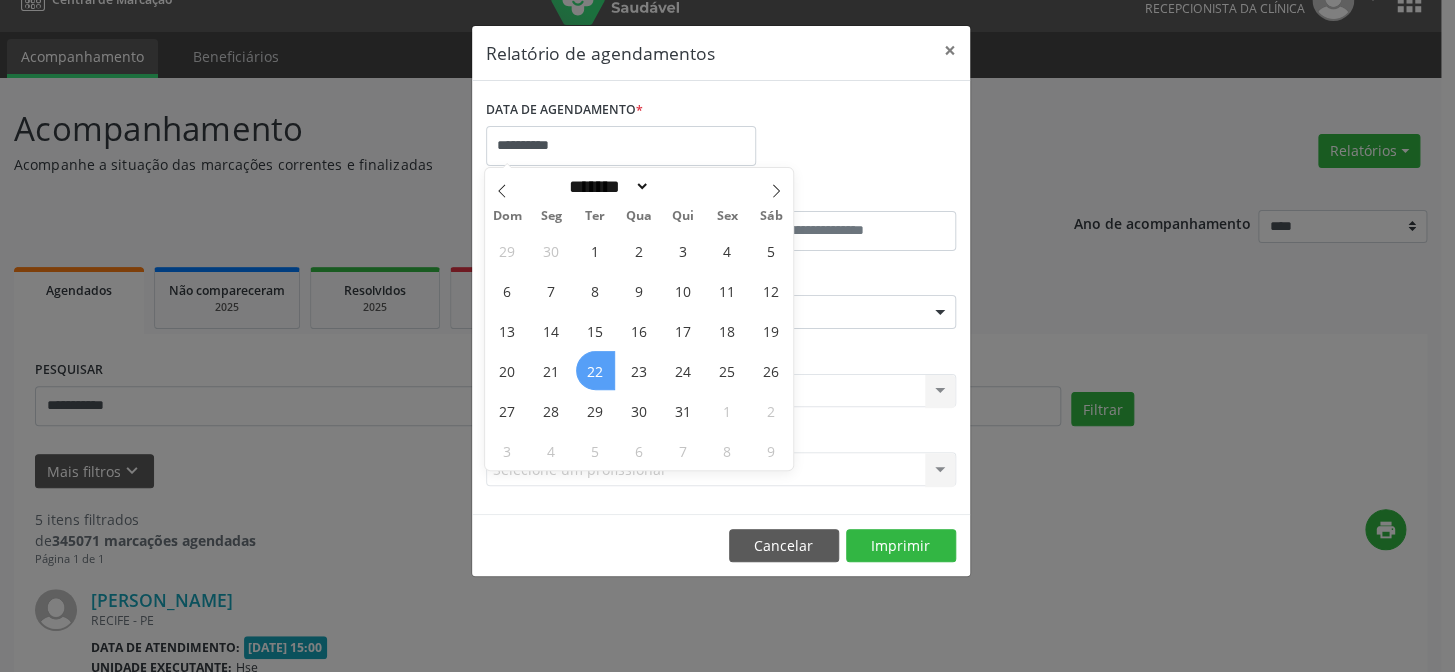 click on "22" at bounding box center [595, 370] 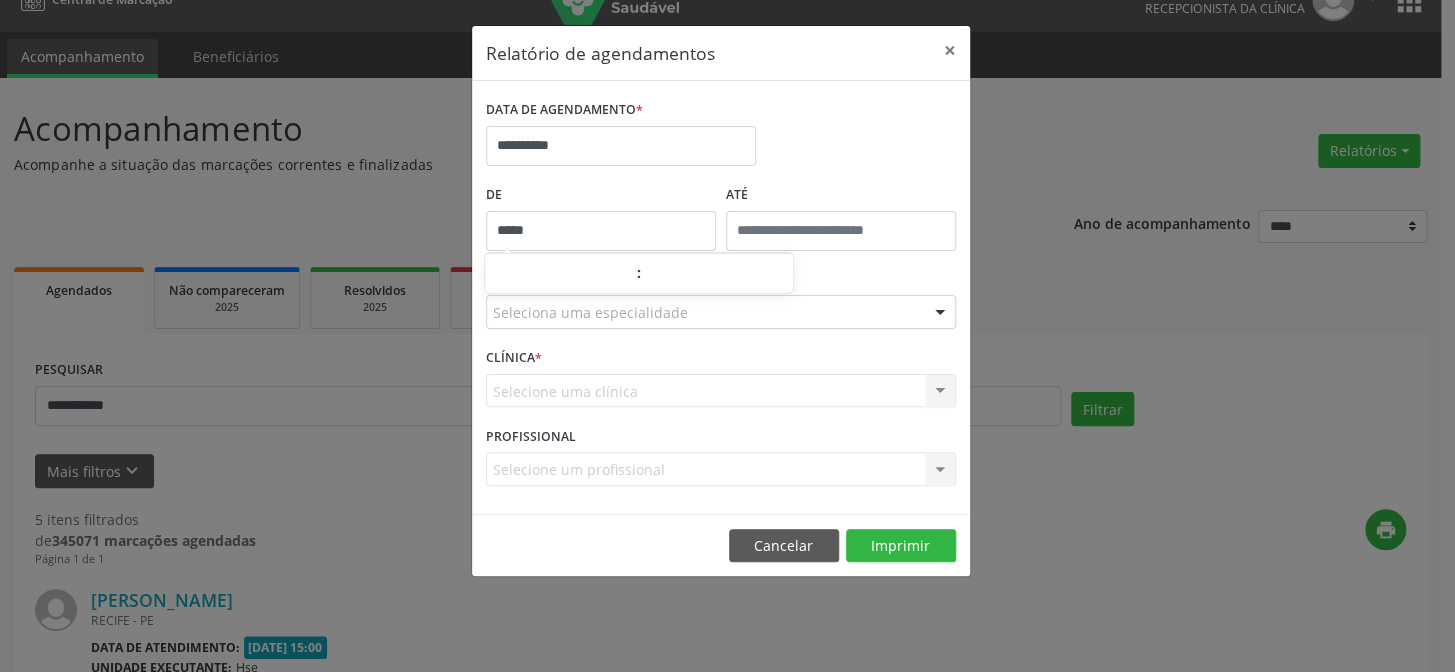 click on "*****" at bounding box center (601, 231) 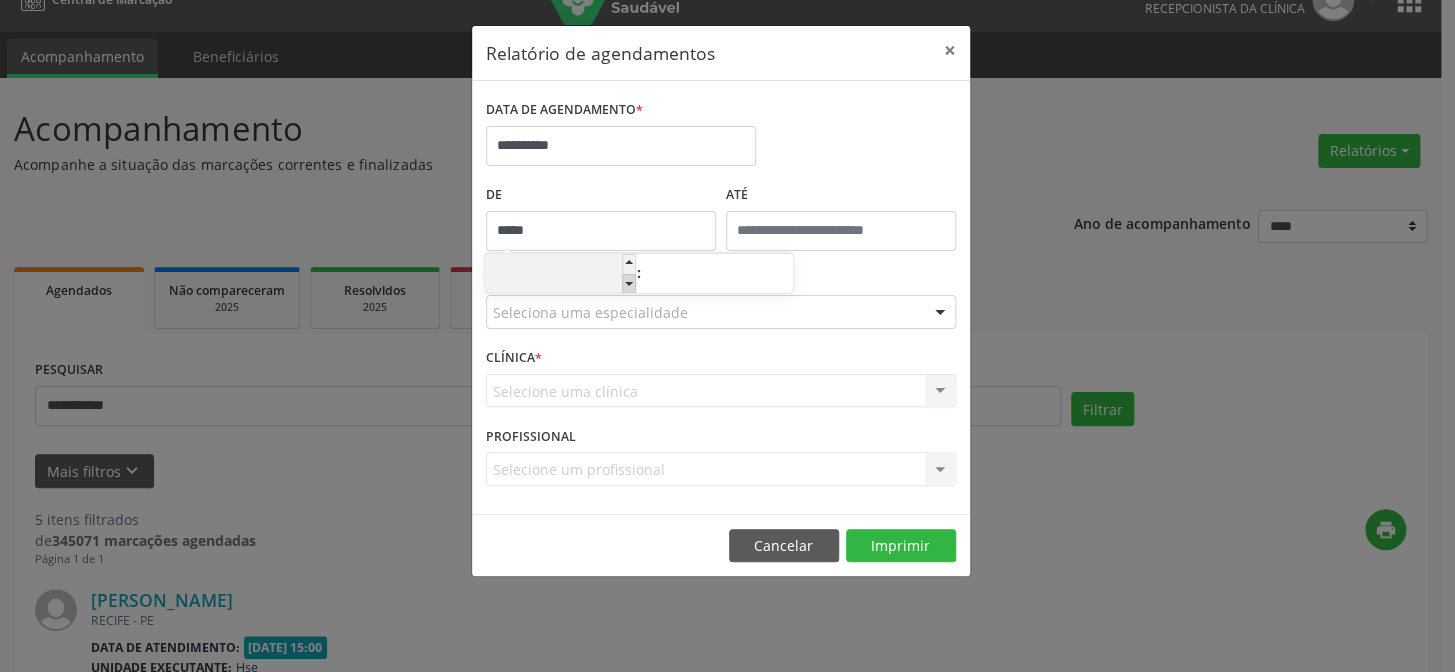 click at bounding box center [629, 284] 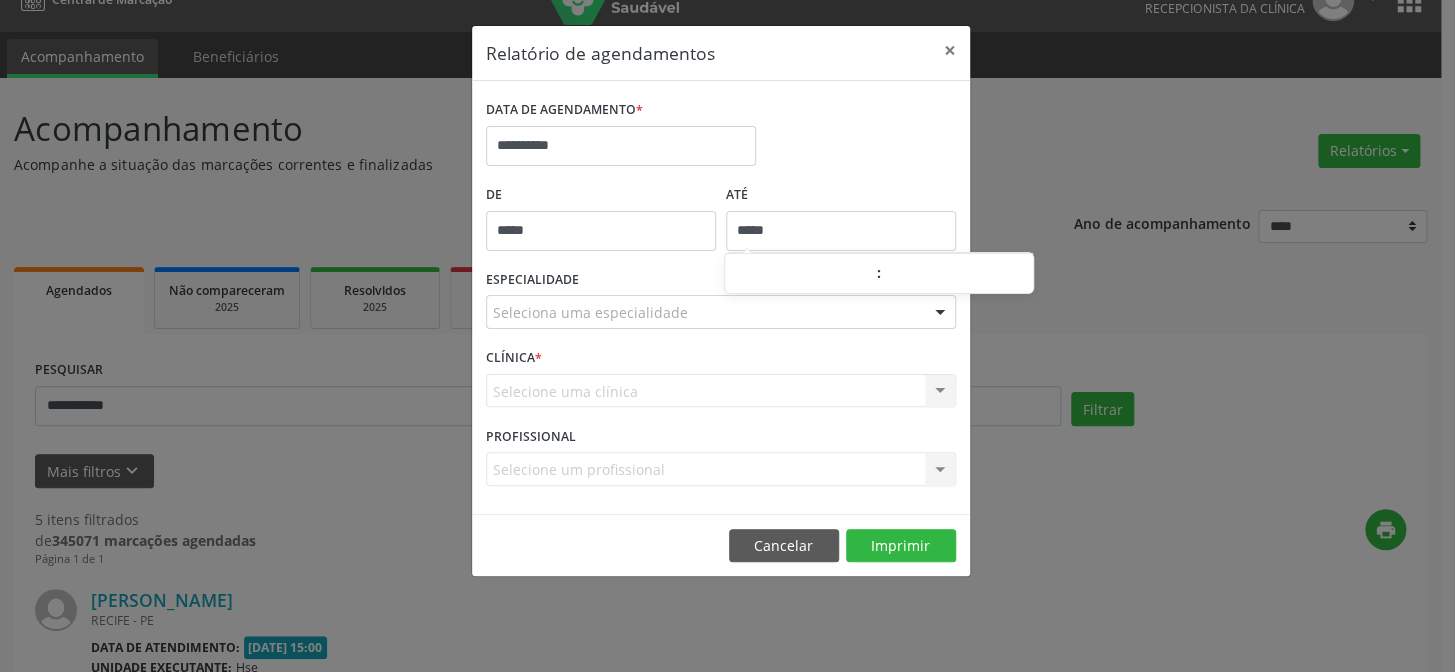 click on "*****" at bounding box center (841, 231) 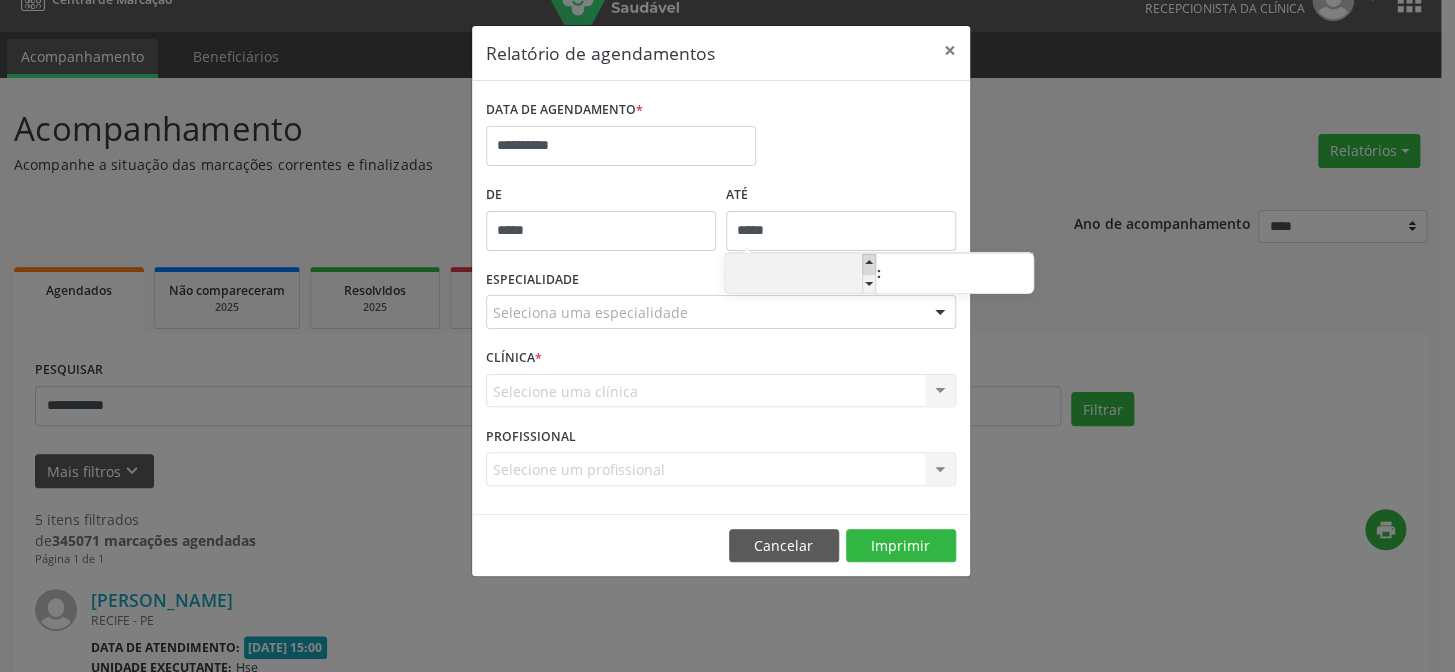 click at bounding box center (869, 264) 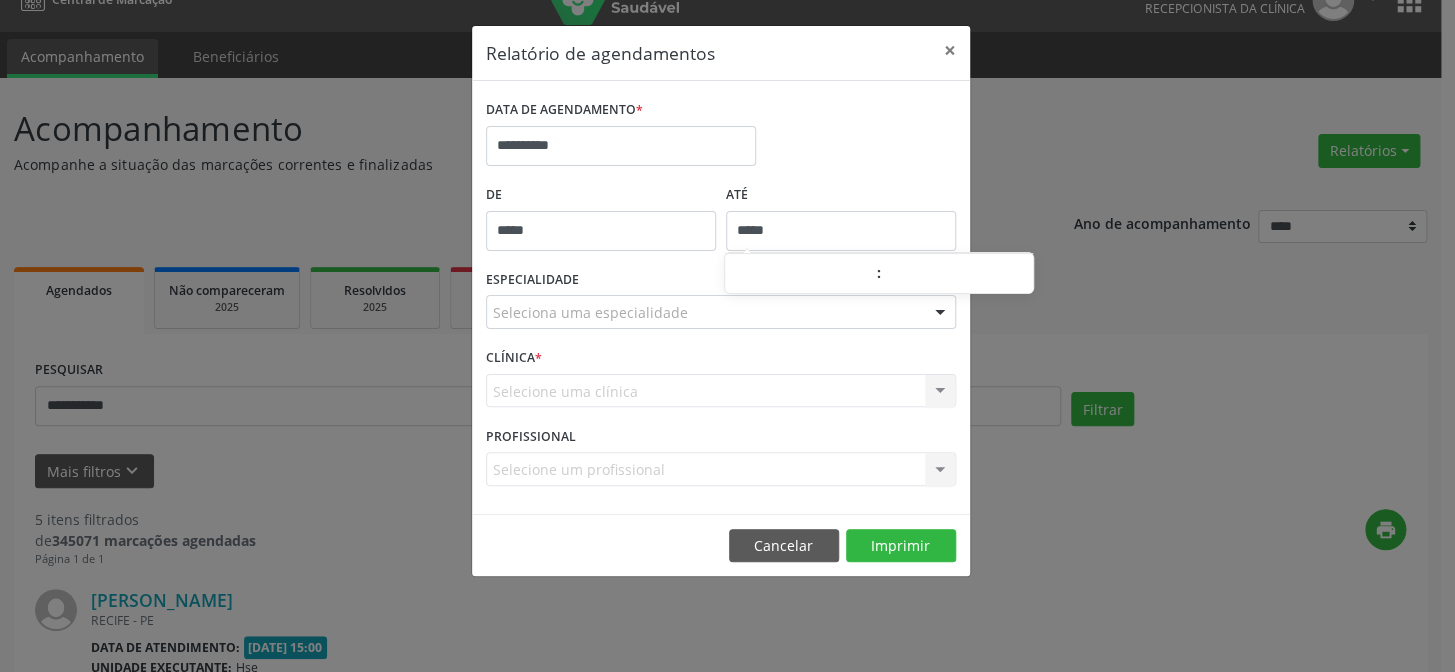 click at bounding box center [940, 313] 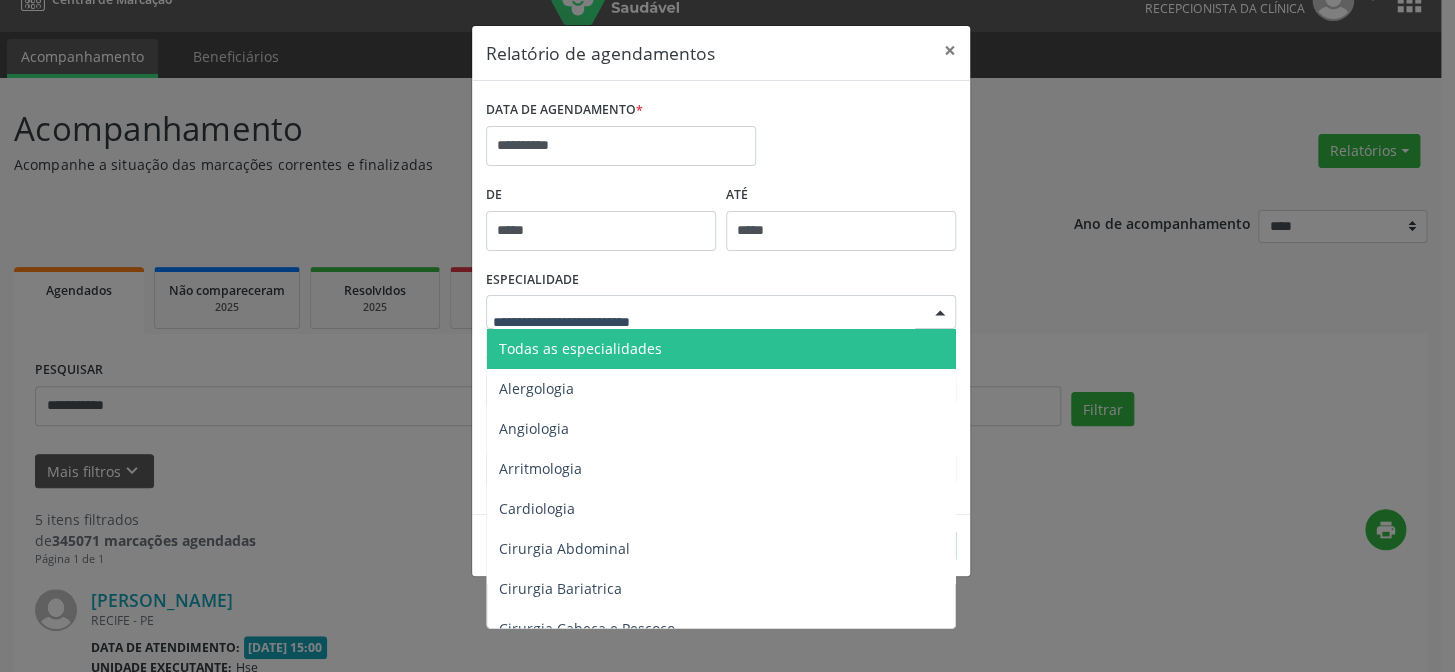 click on "Todas as especialidades" at bounding box center [722, 349] 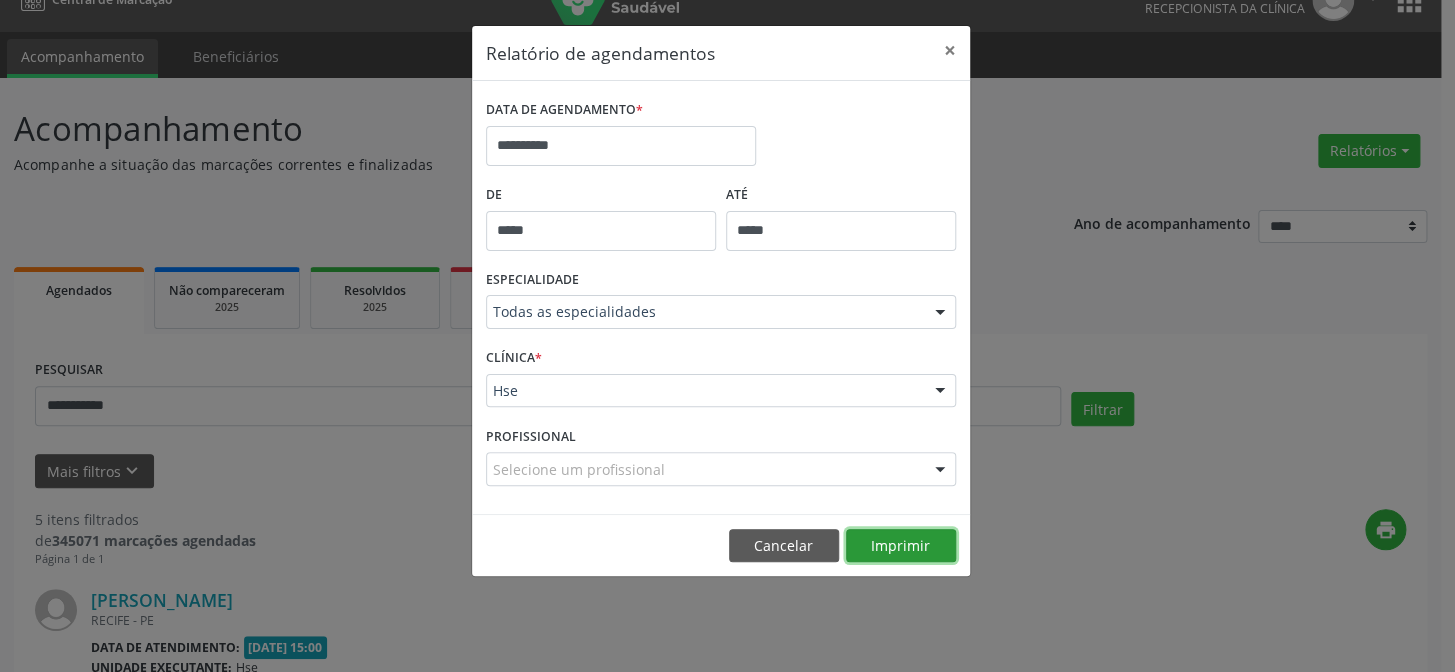 click on "Imprimir" at bounding box center (901, 546) 